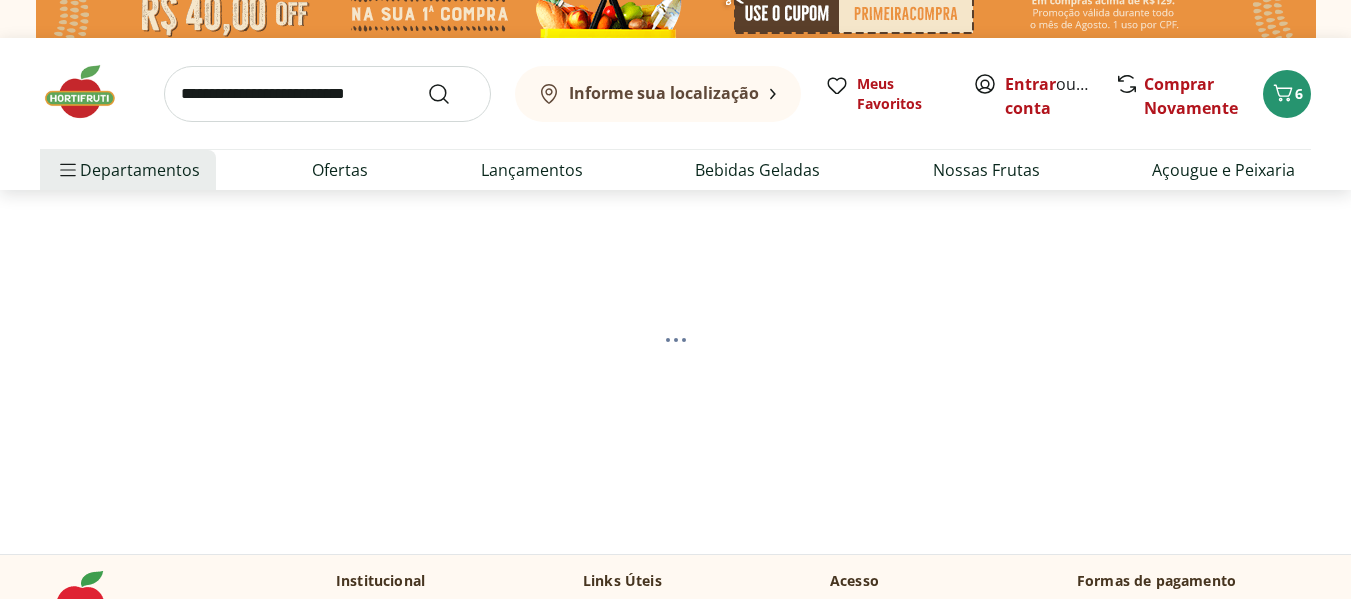 scroll, scrollTop: 8, scrollLeft: 0, axis: vertical 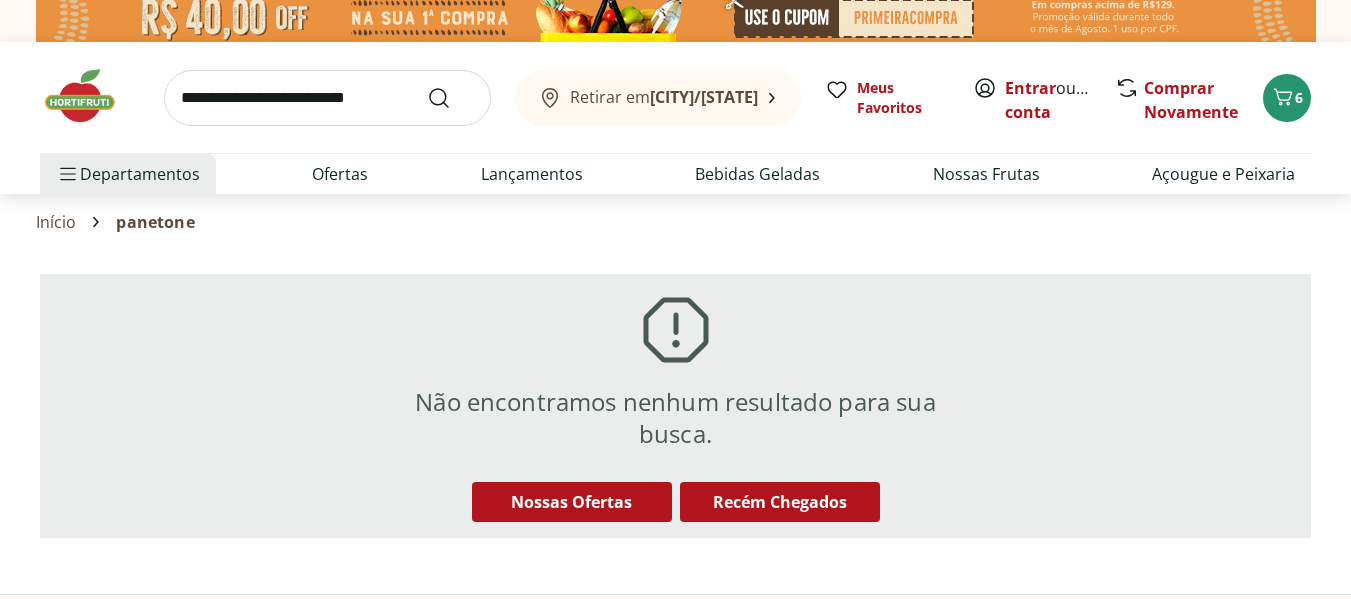 click at bounding box center (90, 96) 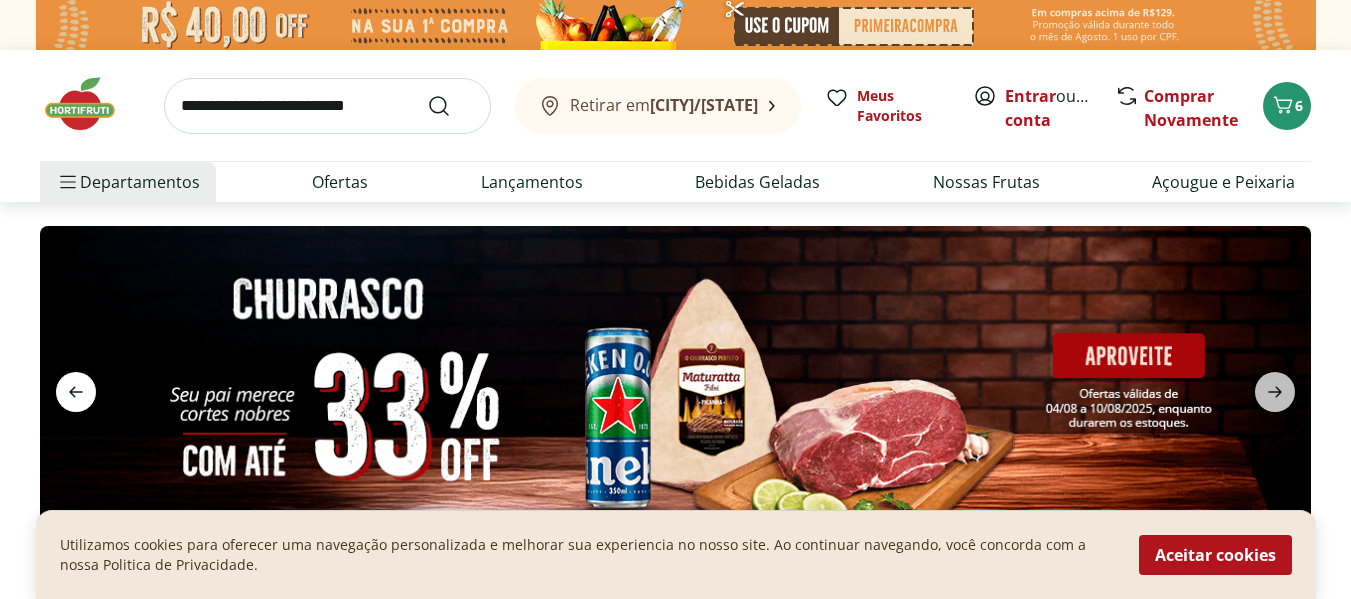 click 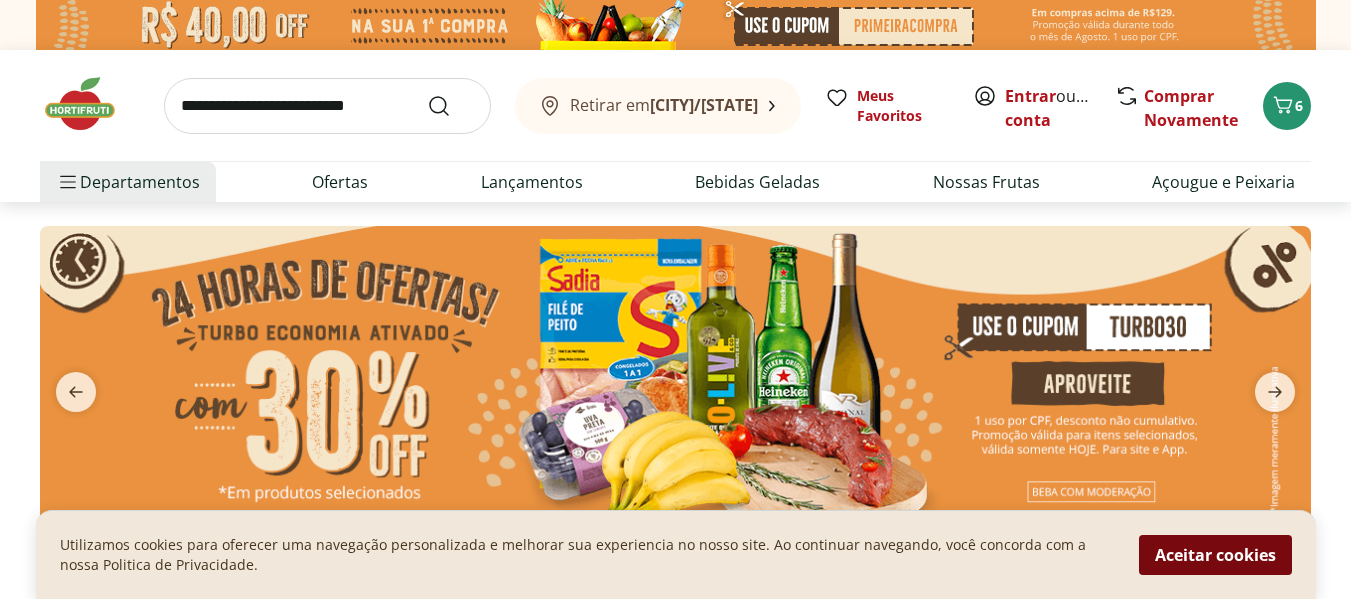 click on "Aceitar cookies" at bounding box center [1215, 555] 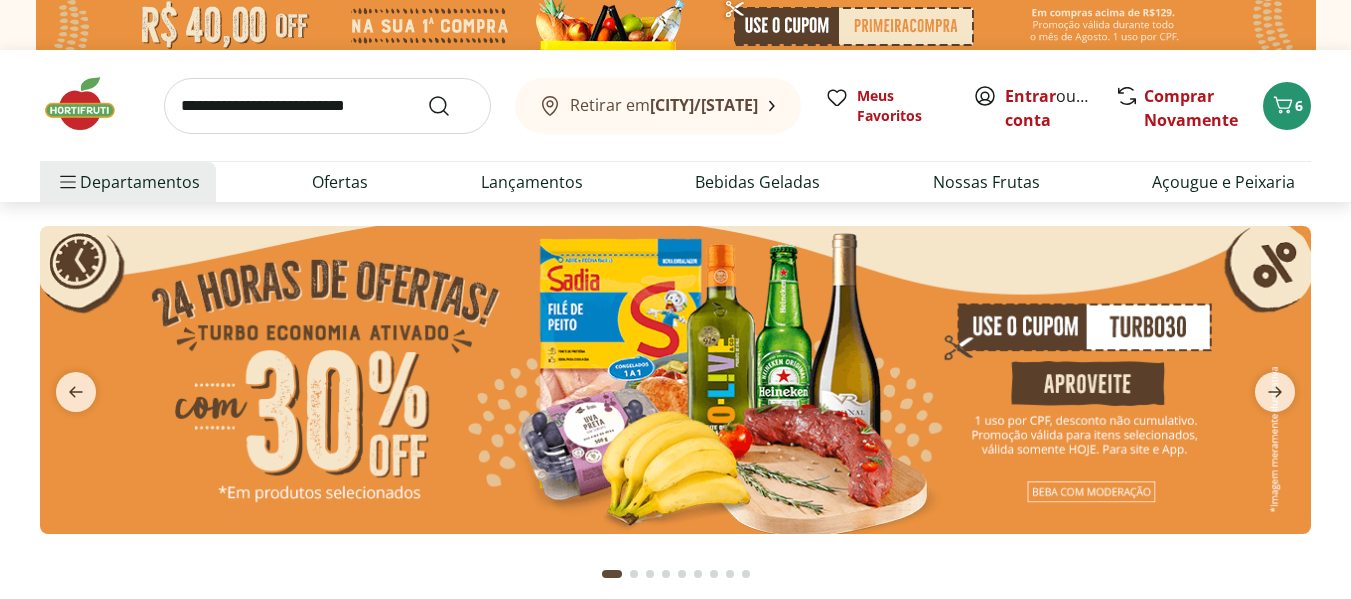 click at bounding box center (675, 380) 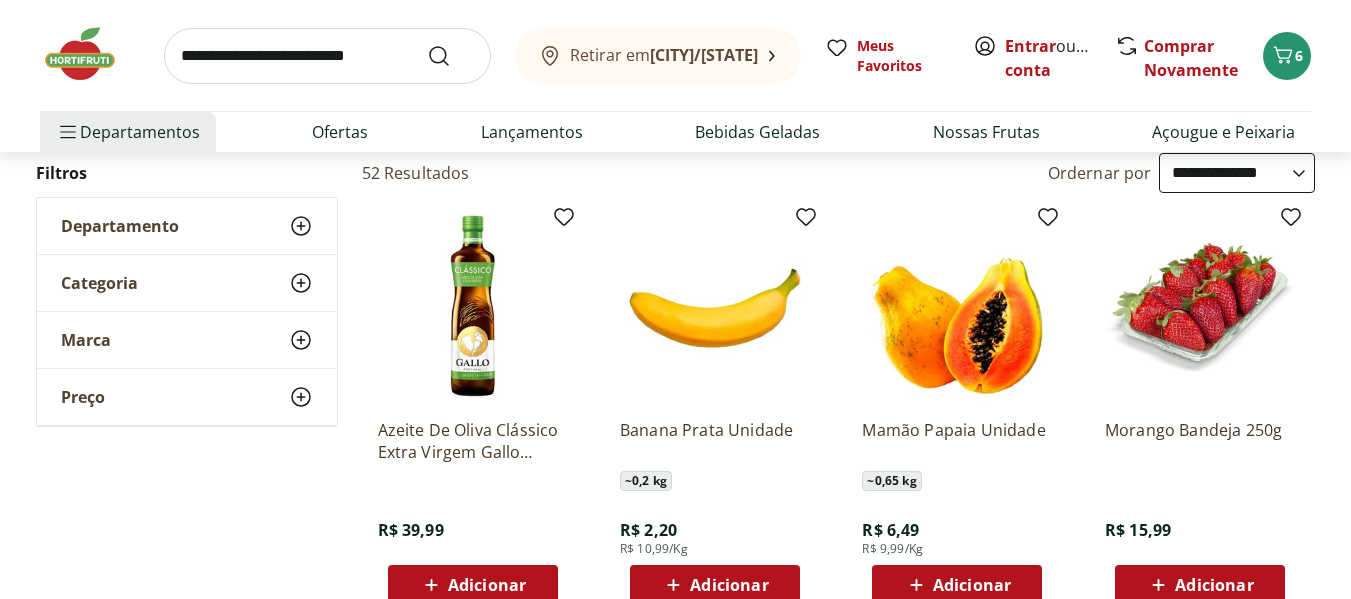 scroll, scrollTop: 126, scrollLeft: 0, axis: vertical 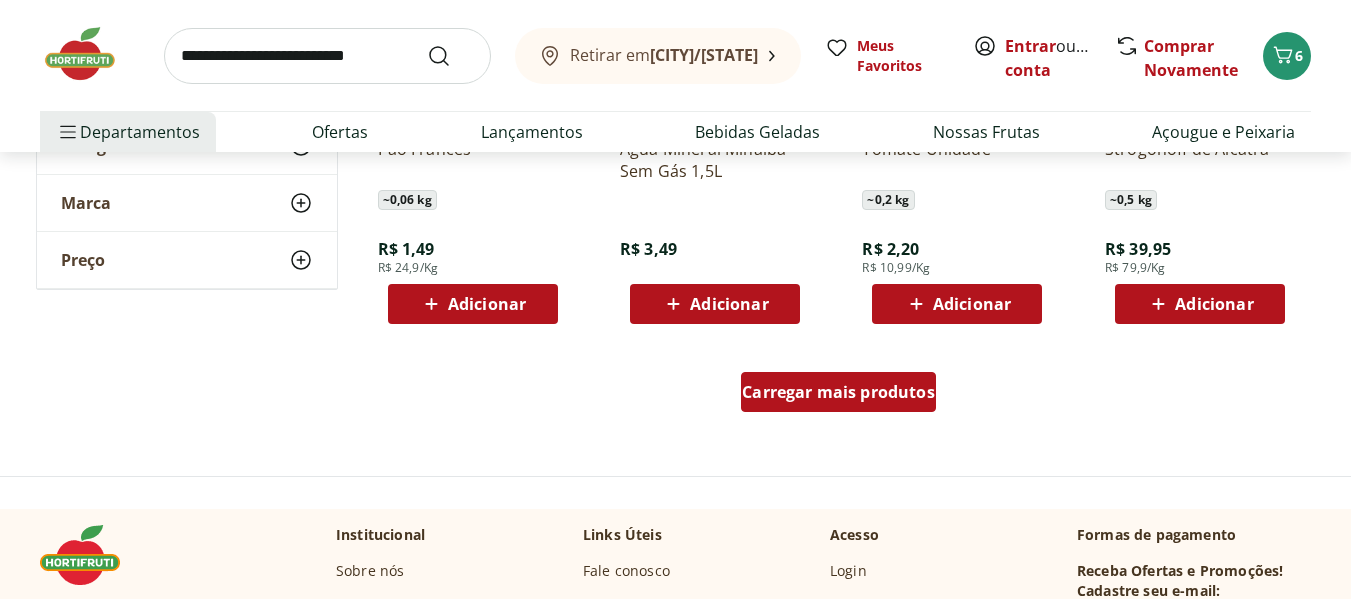 click on "Carregar mais produtos" at bounding box center (838, 392) 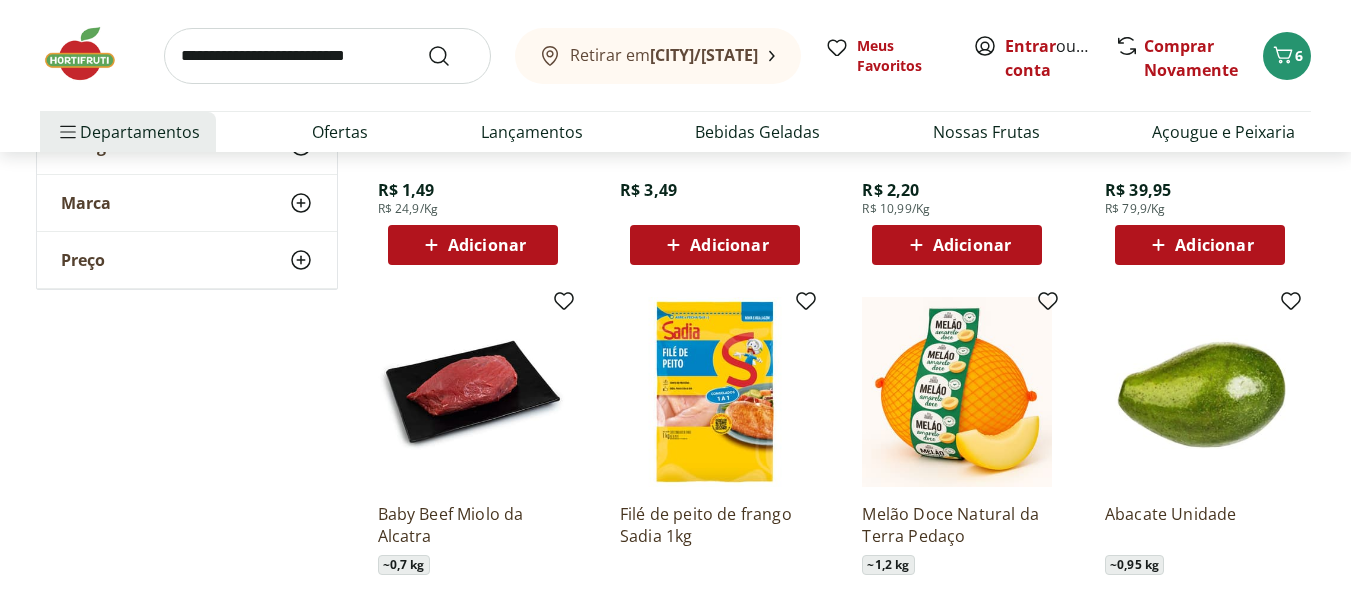 scroll, scrollTop: 1390, scrollLeft: 0, axis: vertical 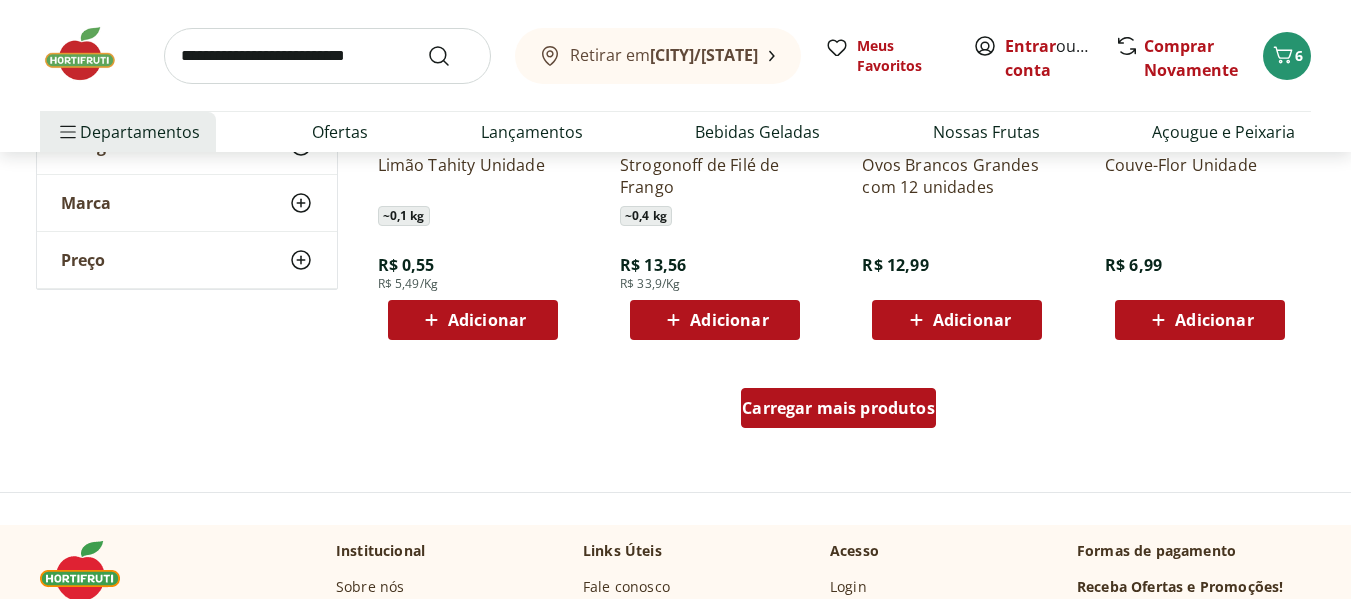 click on "Carregar mais produtos" at bounding box center (838, 408) 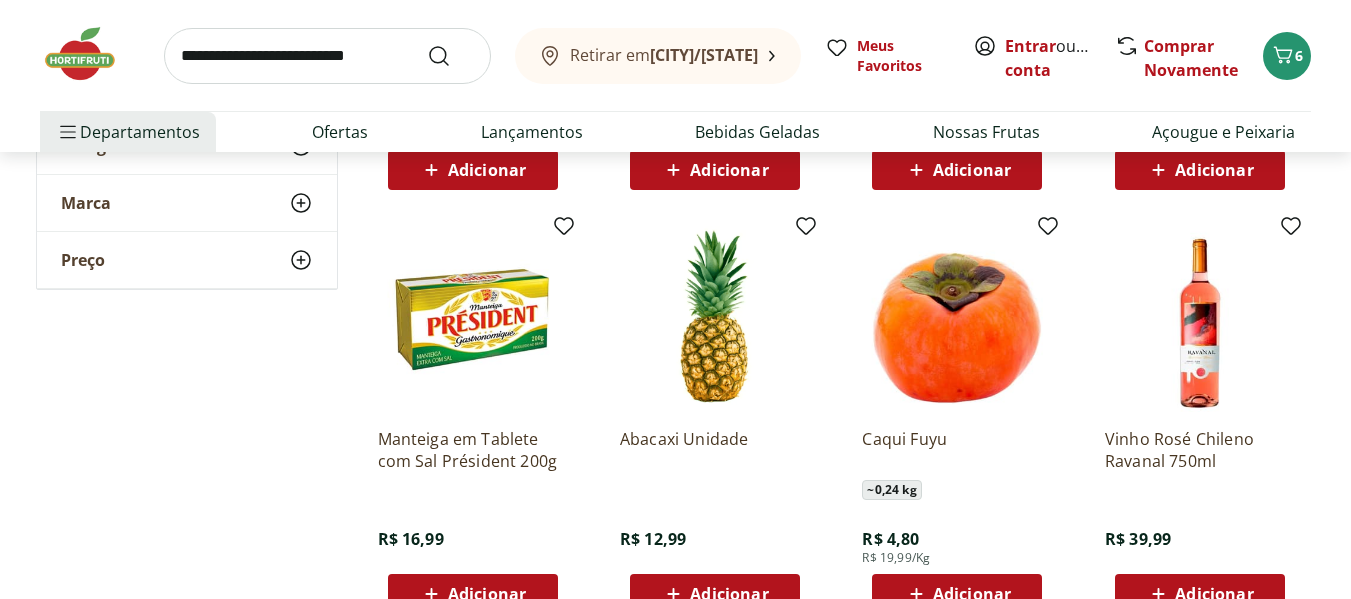 scroll, scrollTop: 2746, scrollLeft: 0, axis: vertical 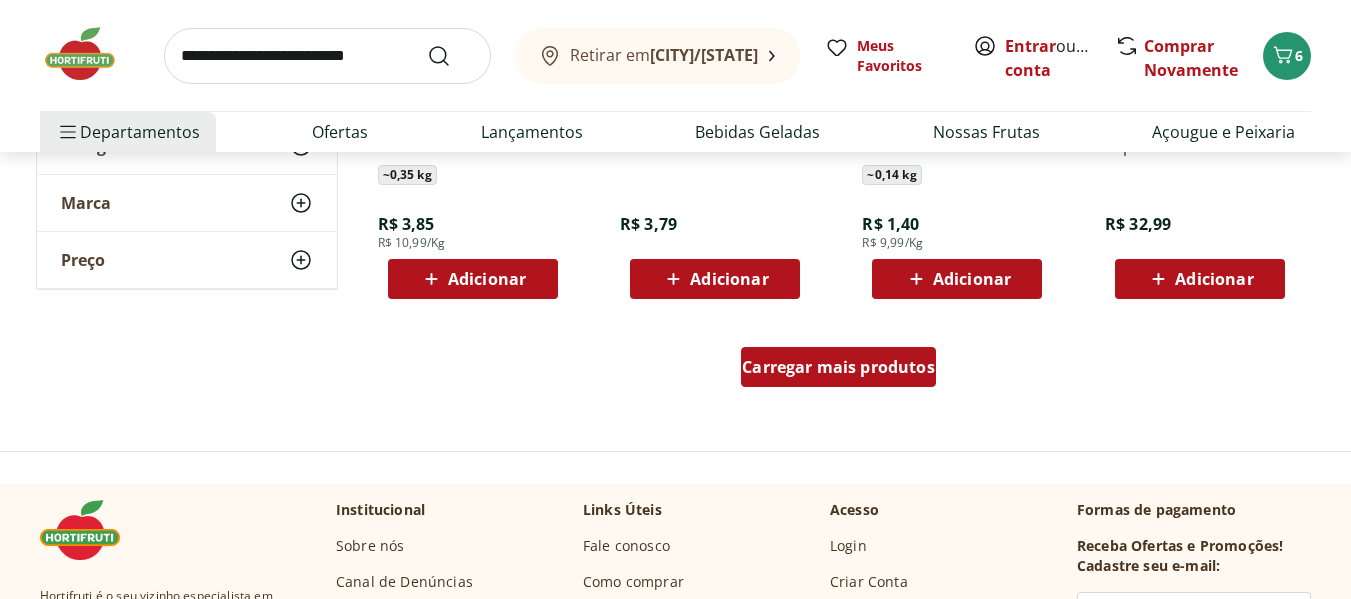 click on "Carregar mais produtos" at bounding box center [838, 367] 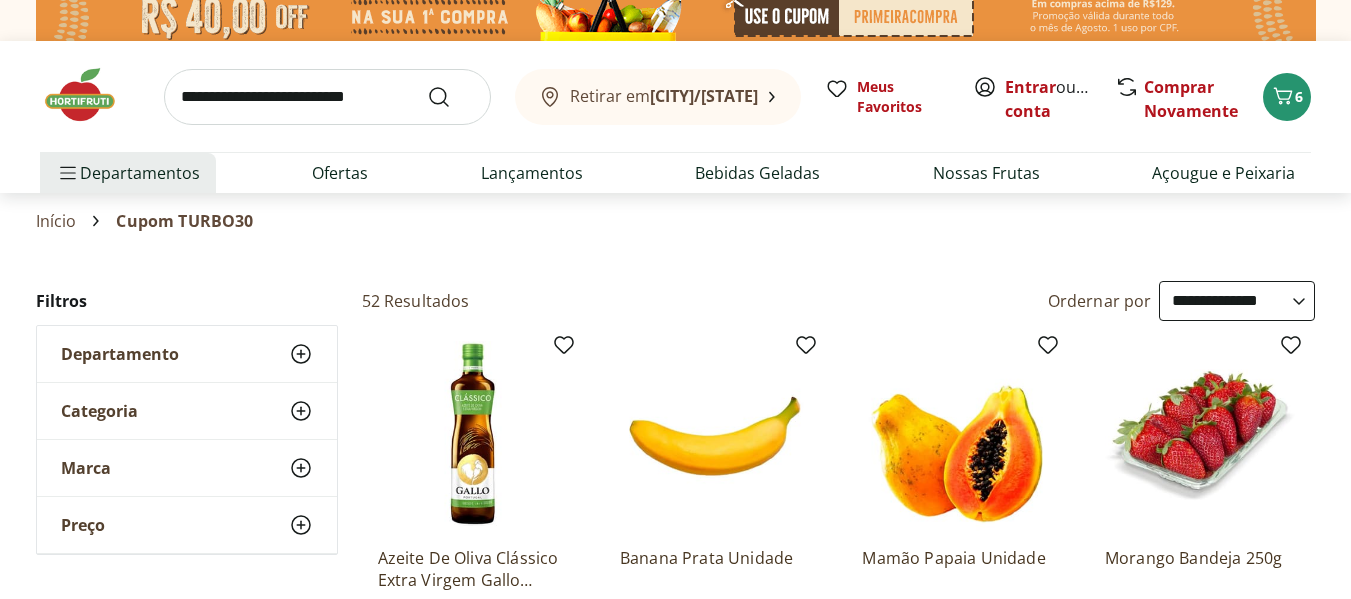 scroll, scrollTop: 0, scrollLeft: 0, axis: both 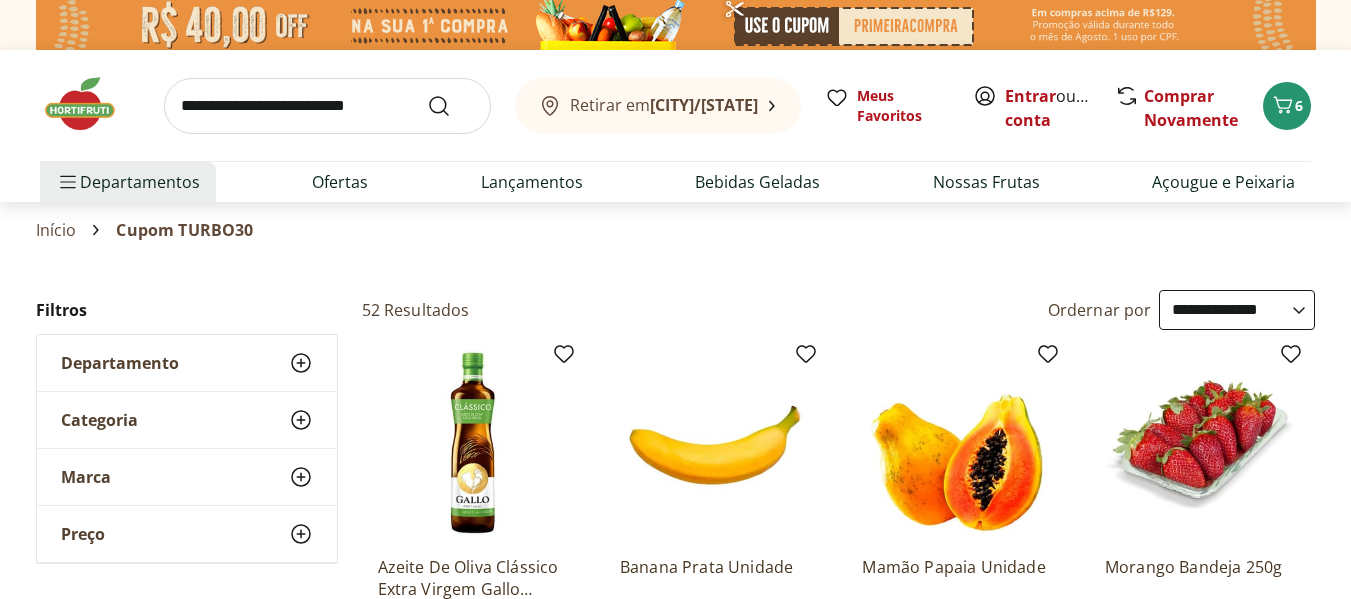 click on "**********" at bounding box center [1237, 310] 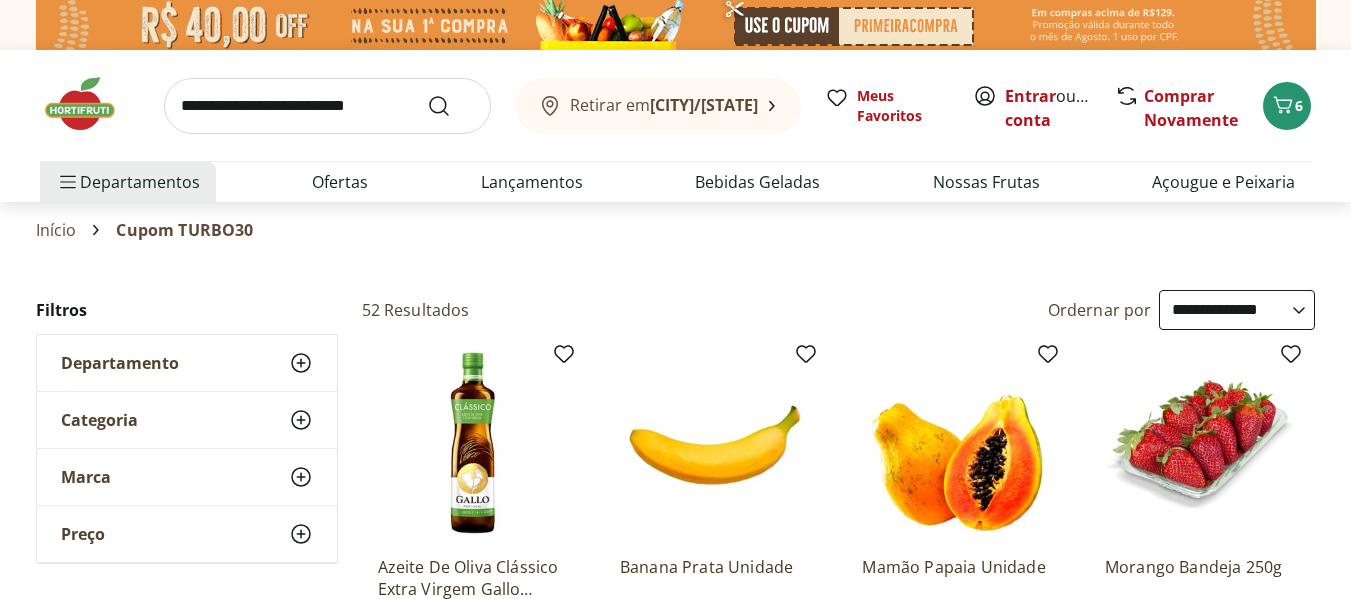 click on "**********" at bounding box center [1237, 310] 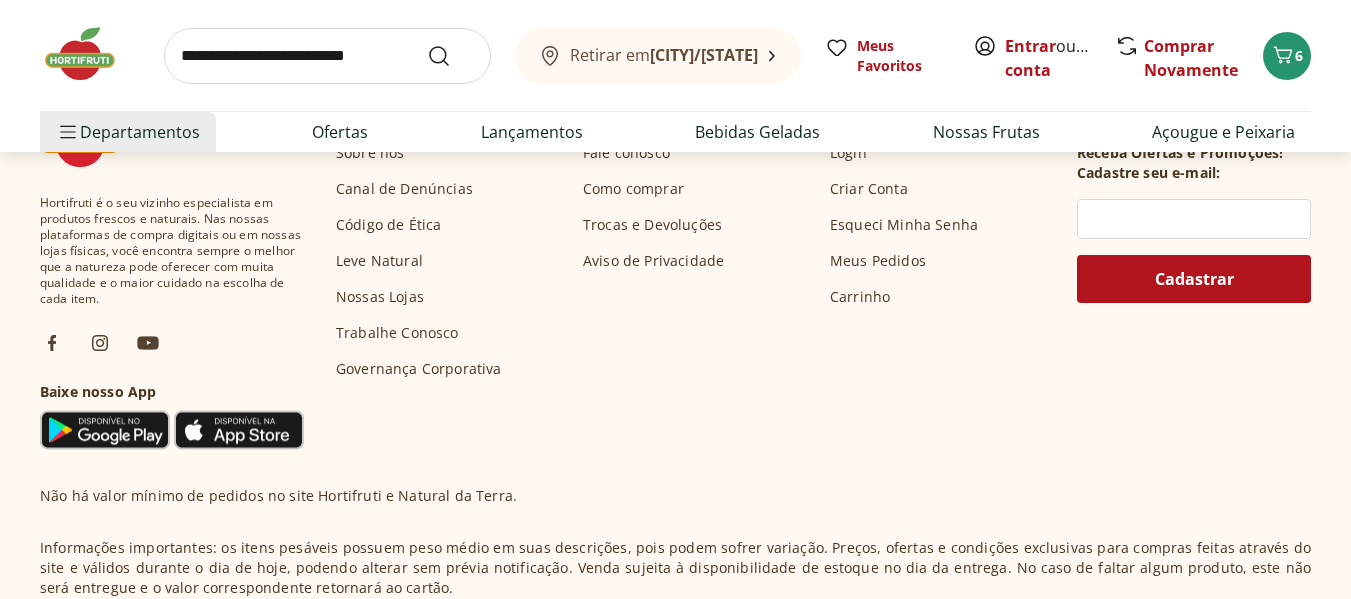 scroll, scrollTop: 0, scrollLeft: 0, axis: both 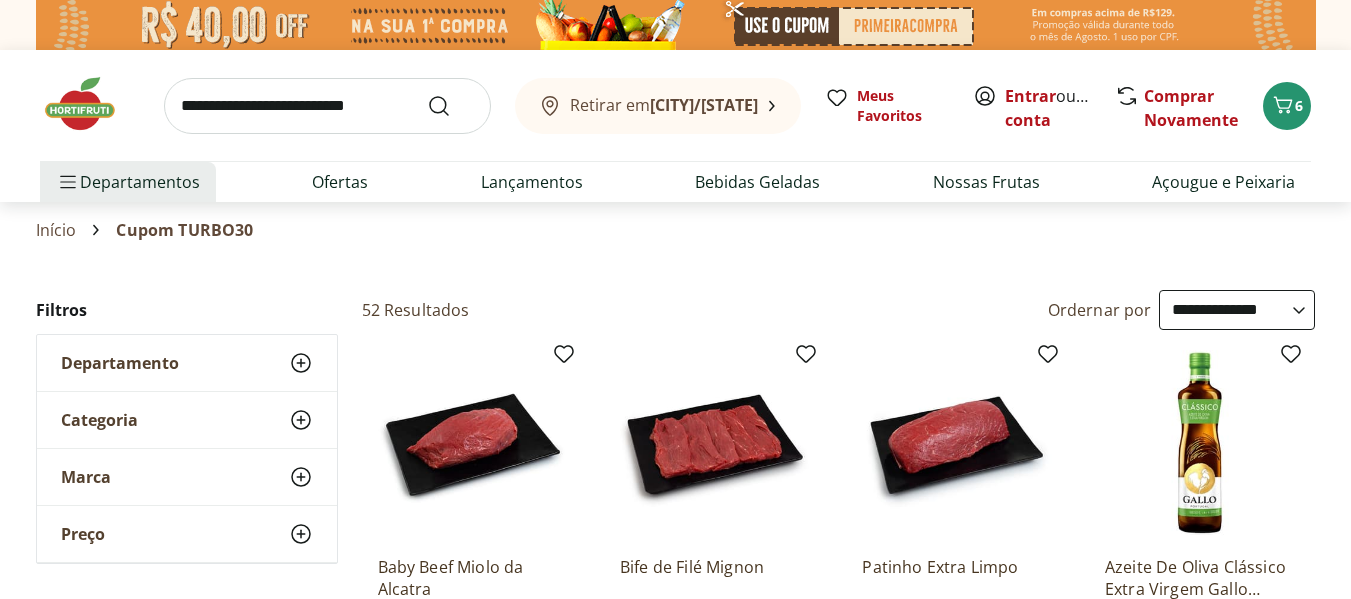 click at bounding box center [90, 104] 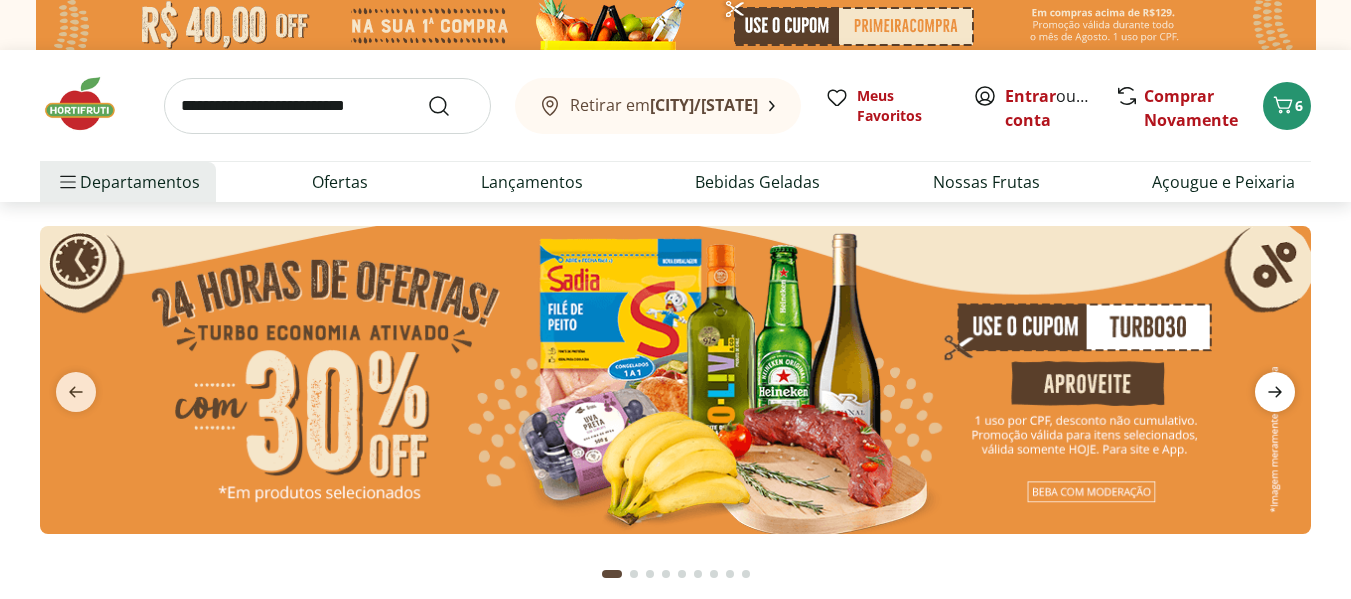 type on "*" 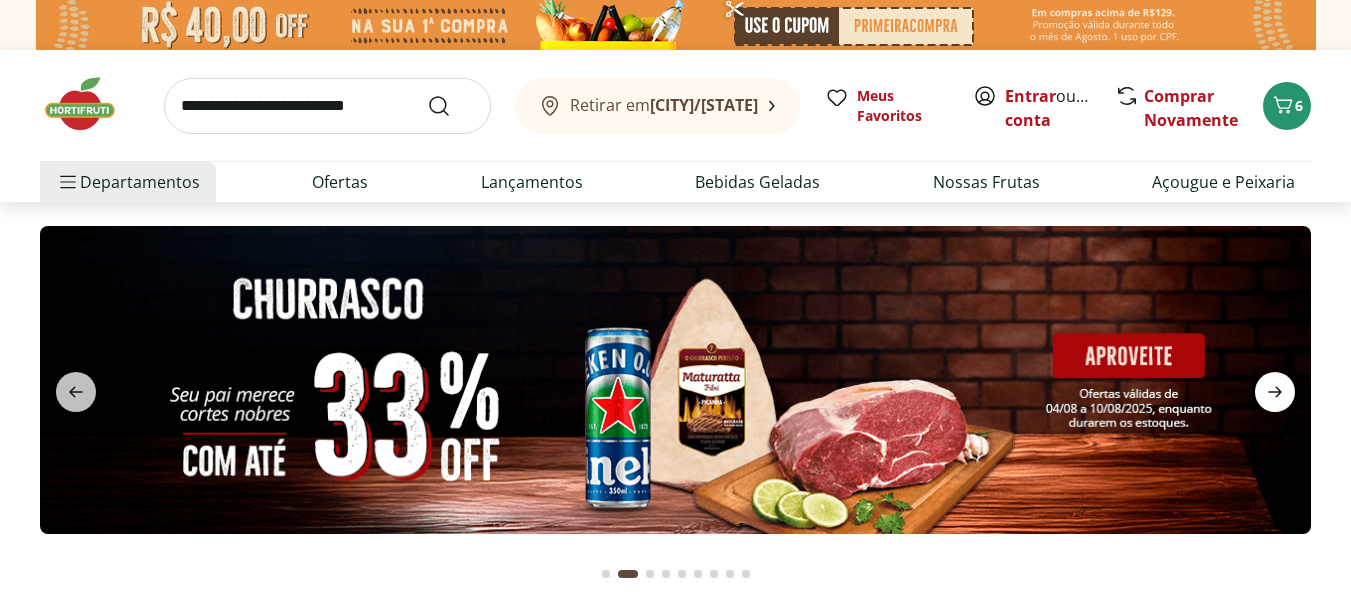 click 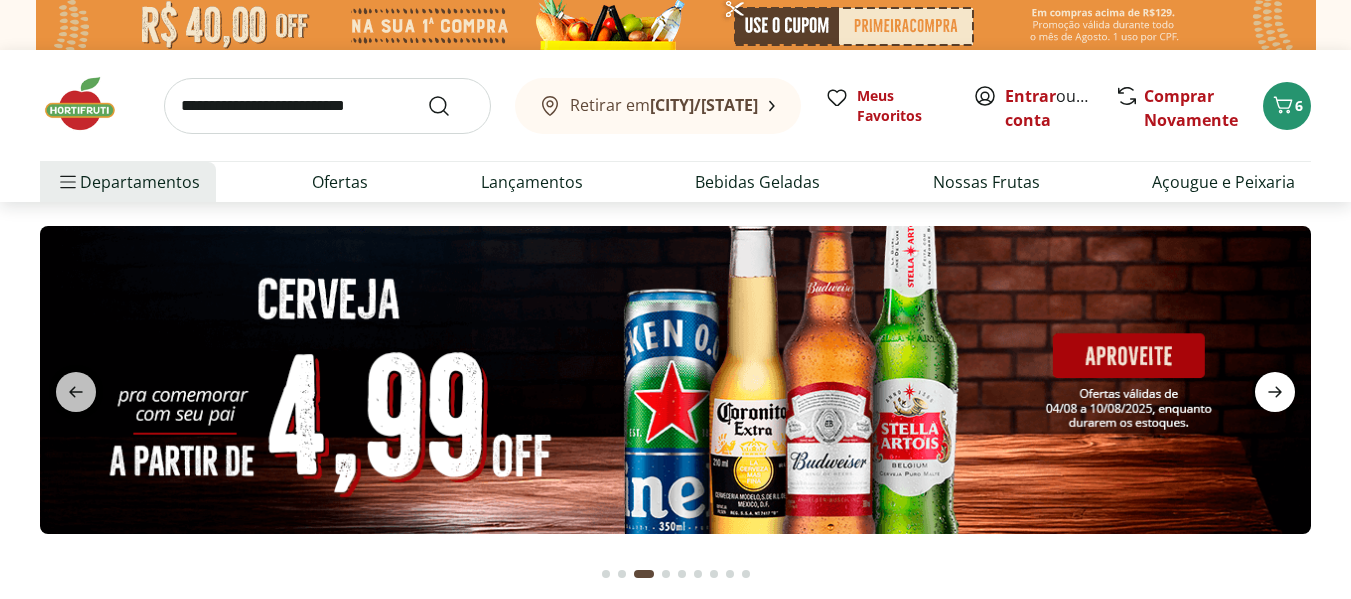 click 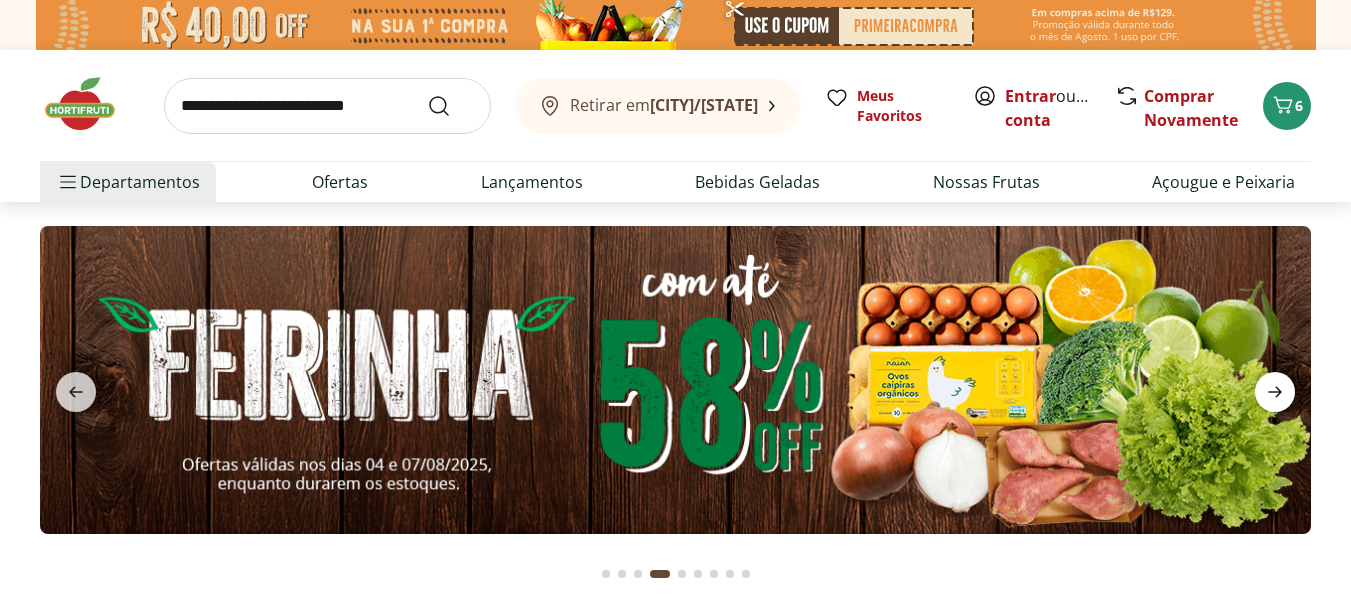 click 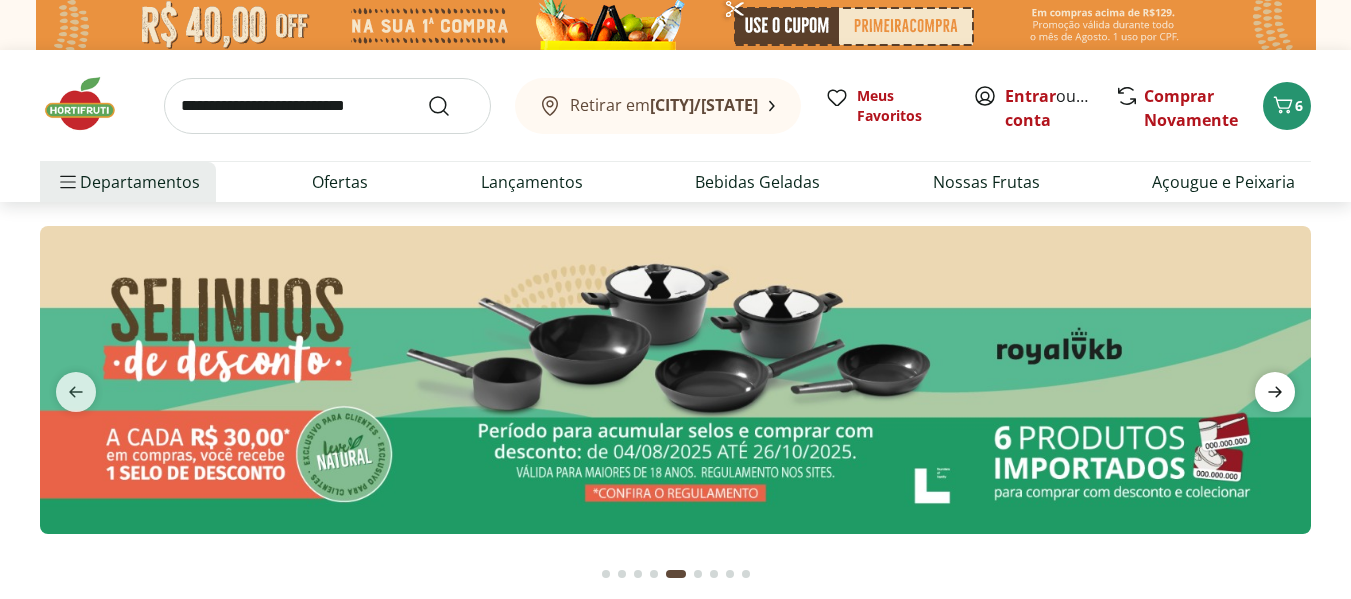 click 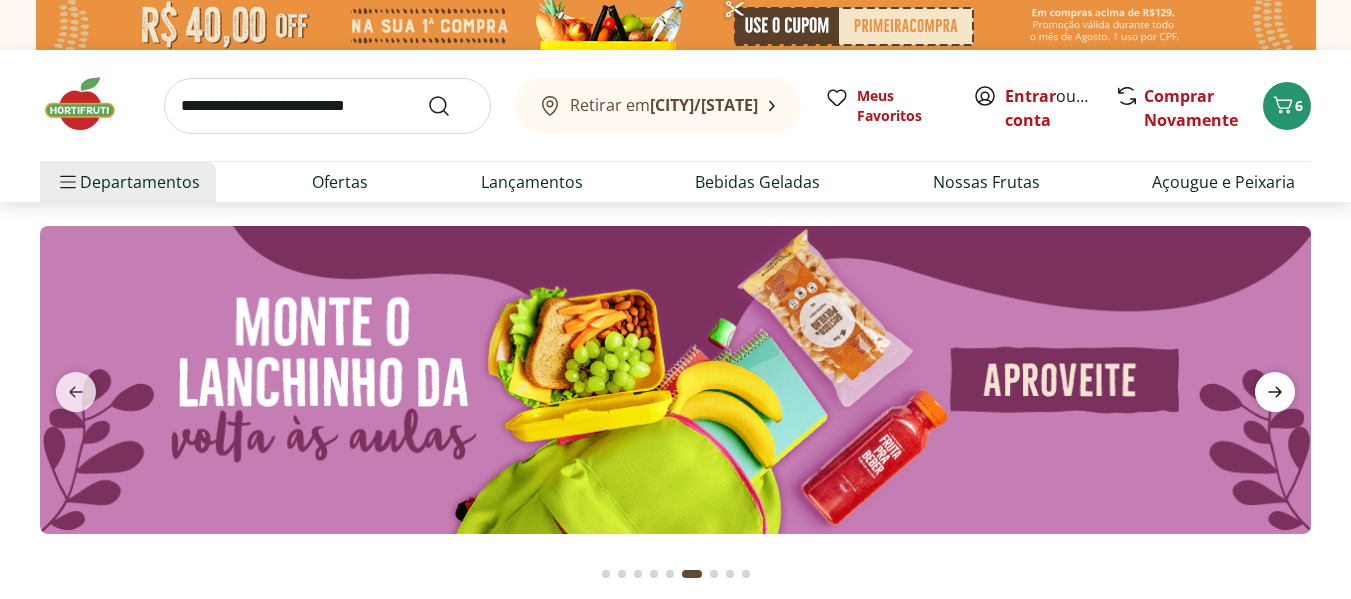 click 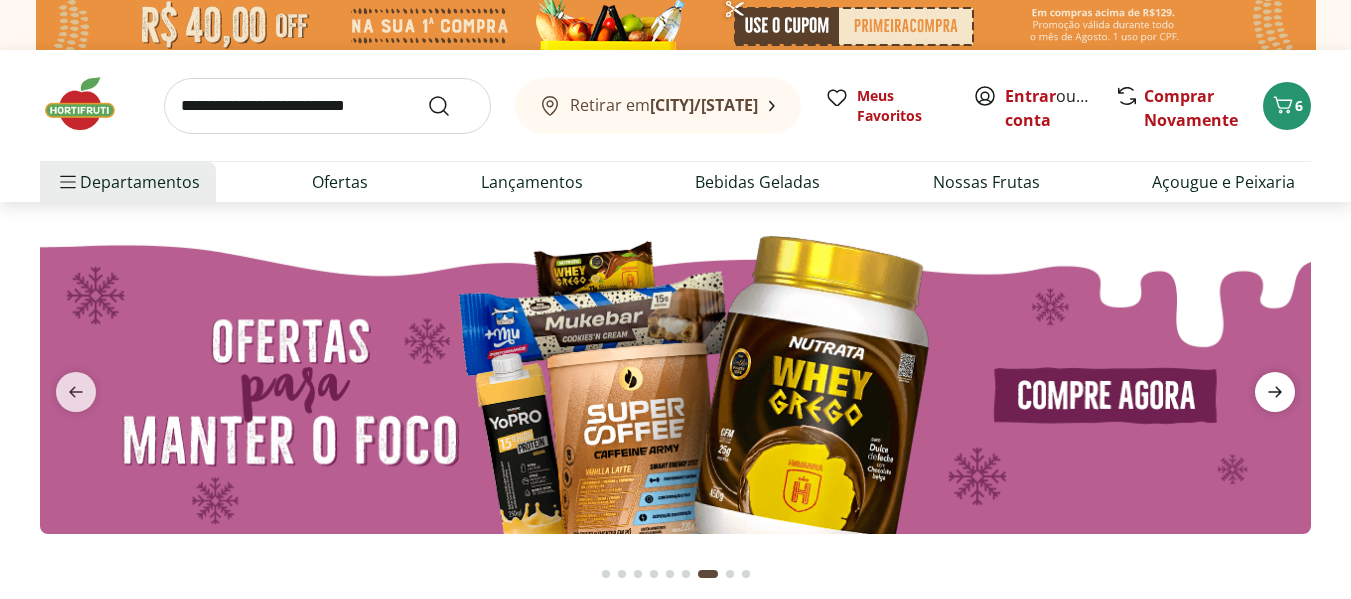 click 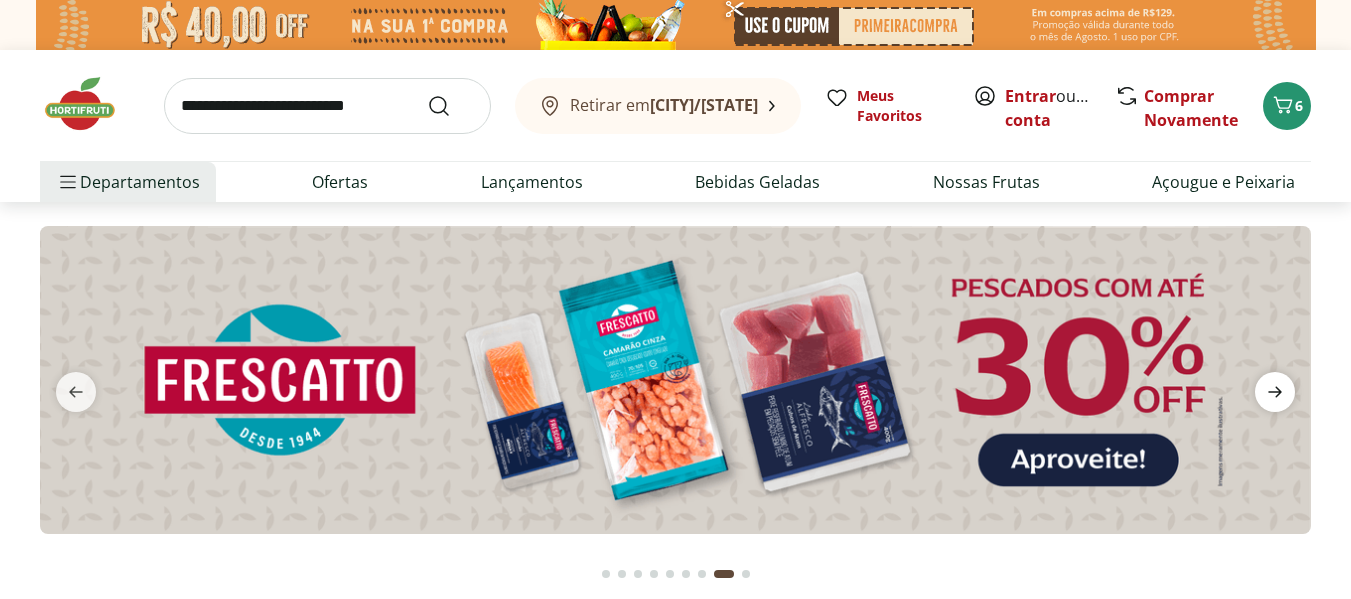 click 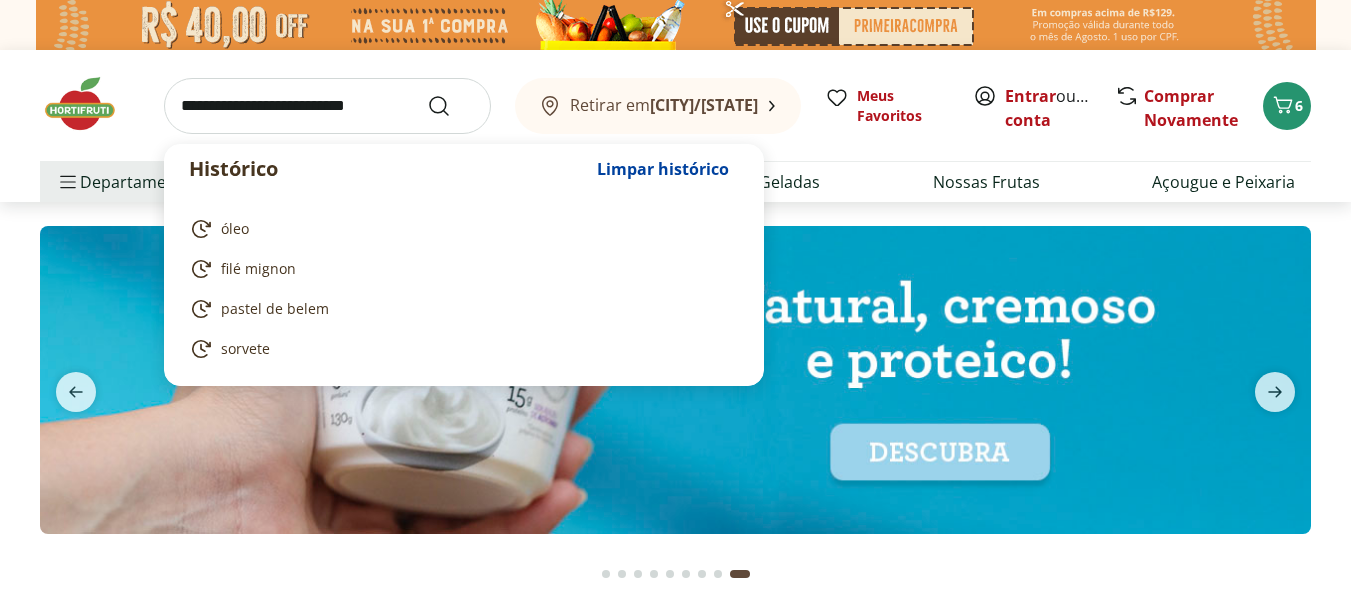 click at bounding box center (327, 106) 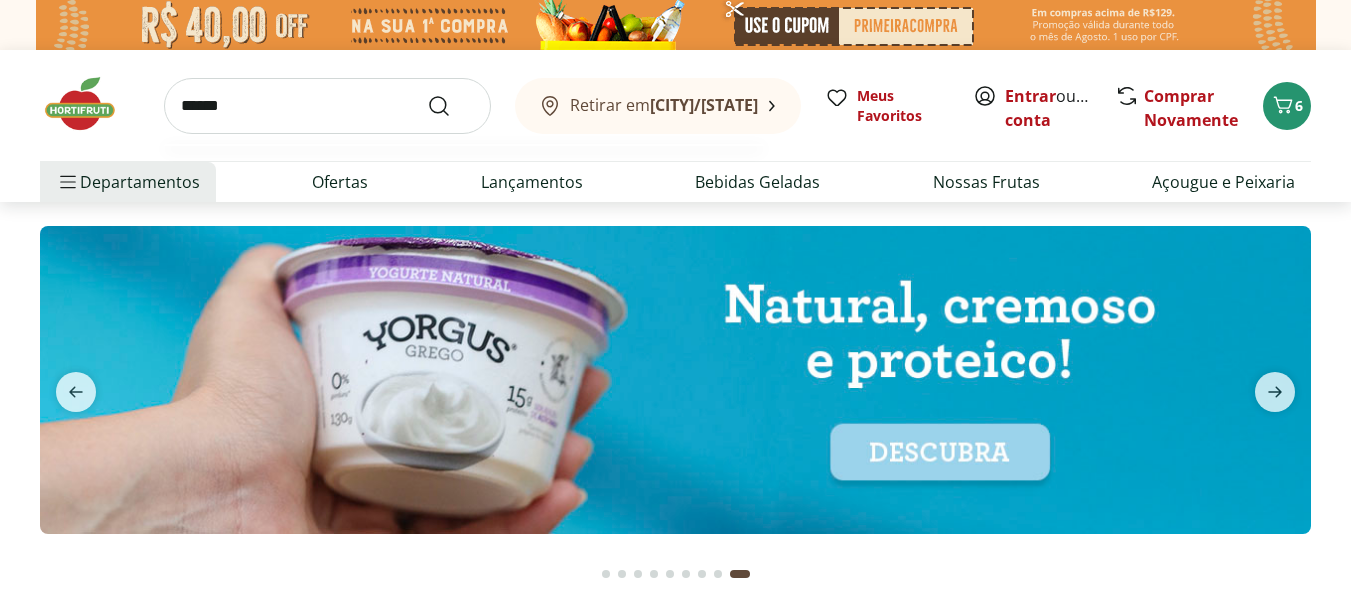 type on "******" 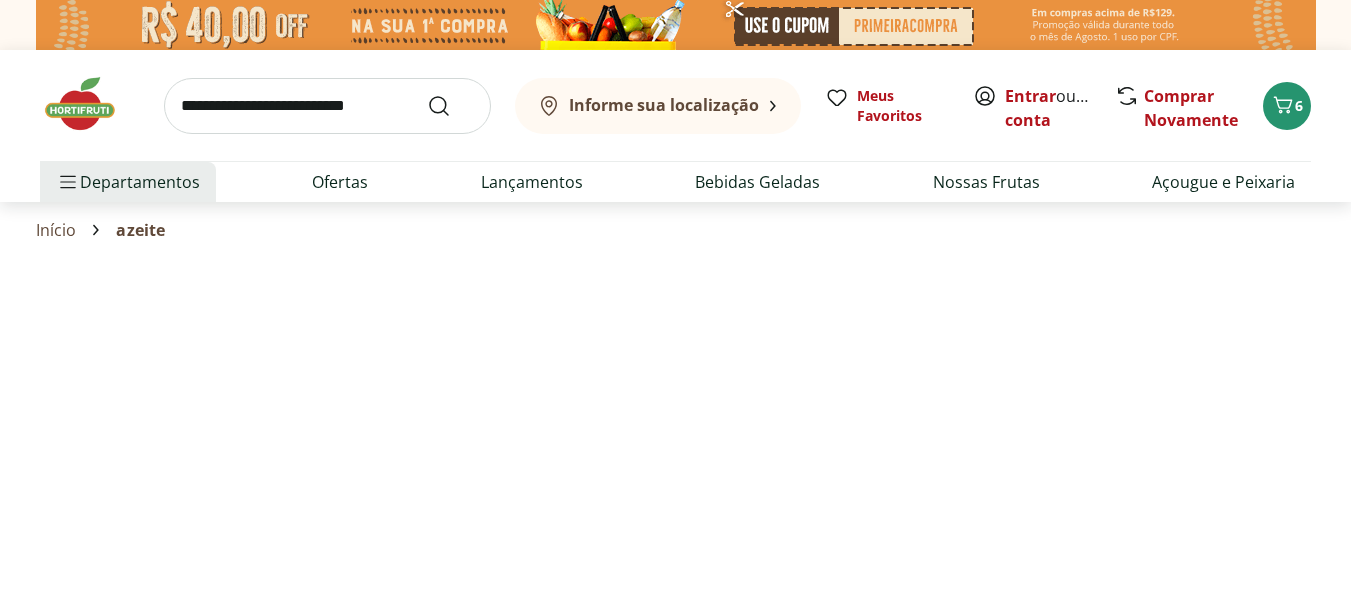 select on "**********" 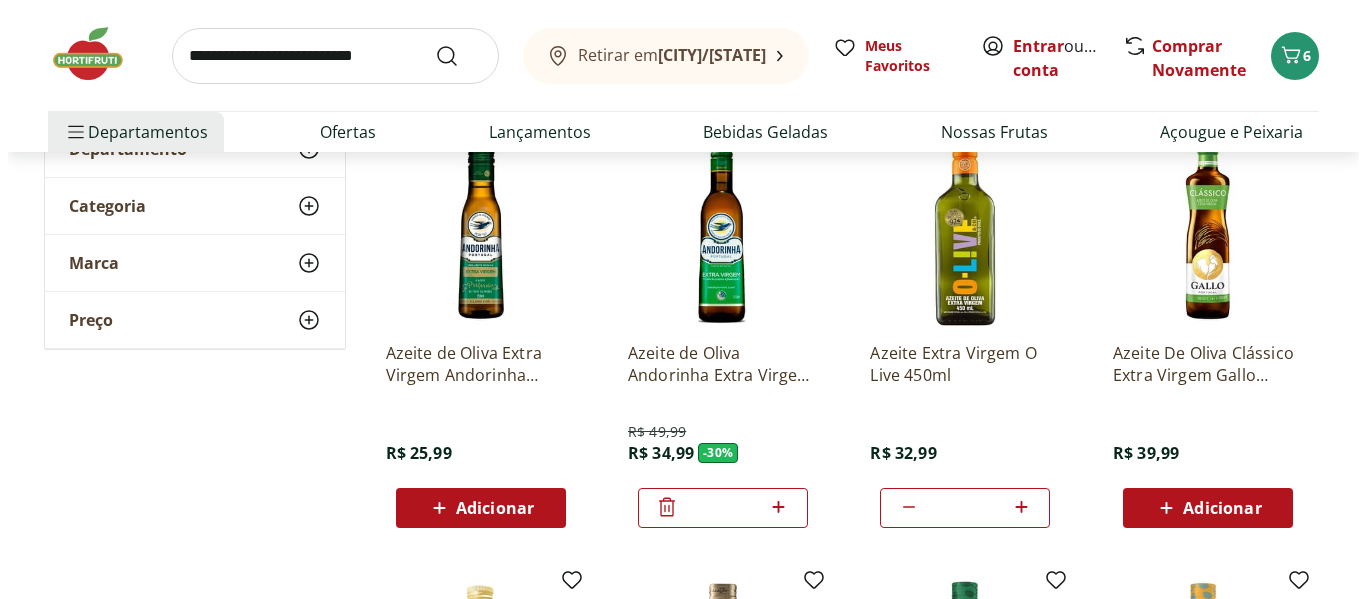 scroll, scrollTop: 318, scrollLeft: 0, axis: vertical 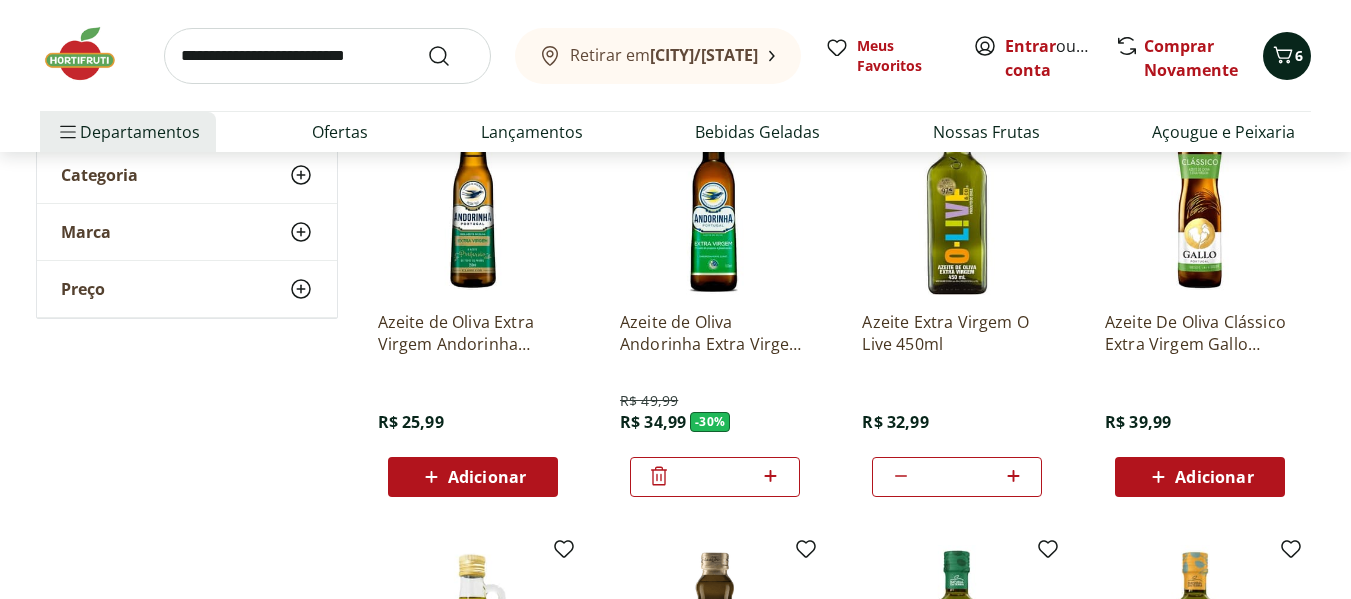 click 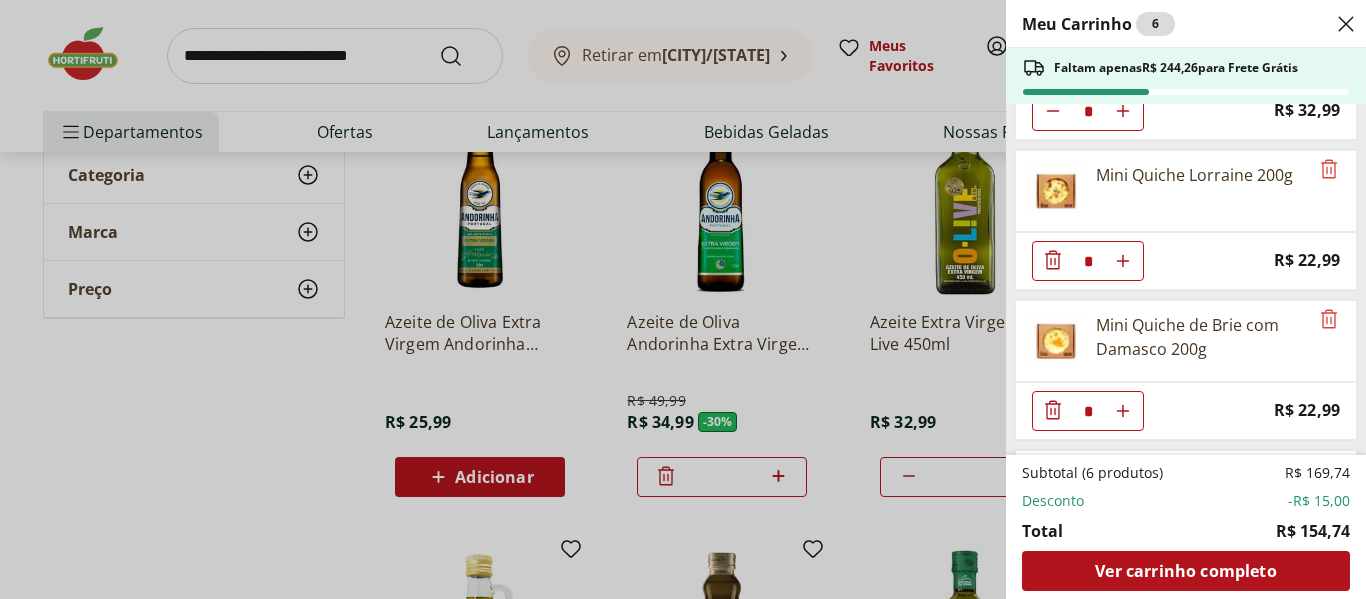 scroll, scrollTop: 108, scrollLeft: 0, axis: vertical 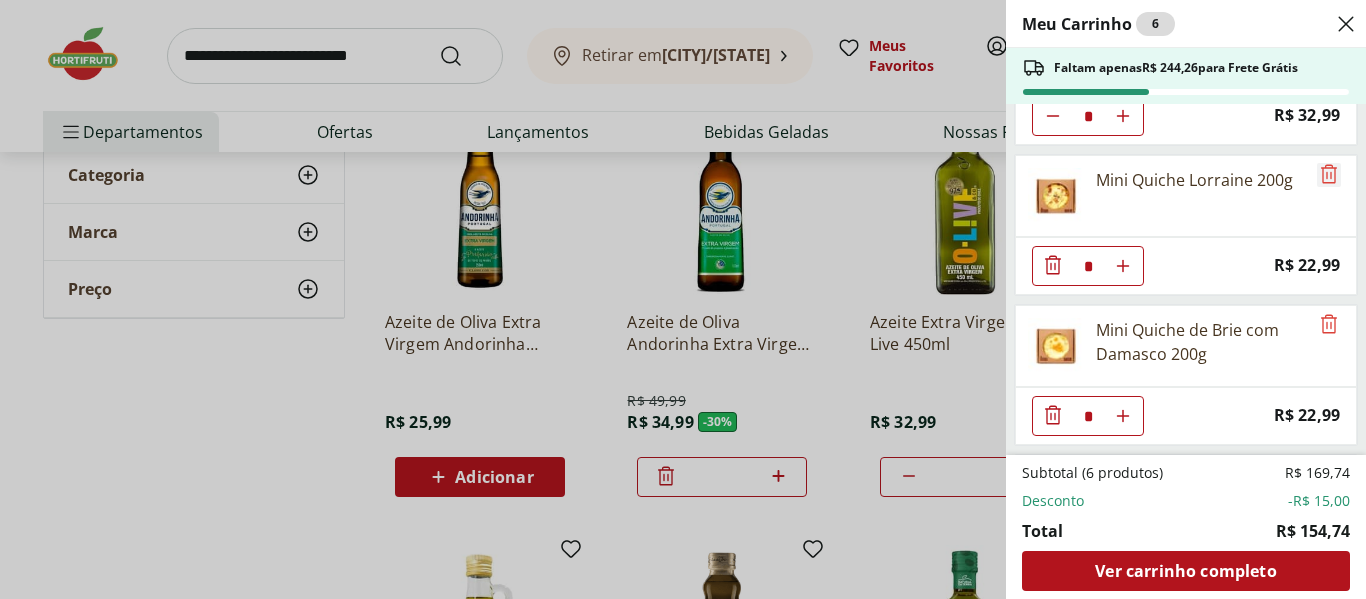 click 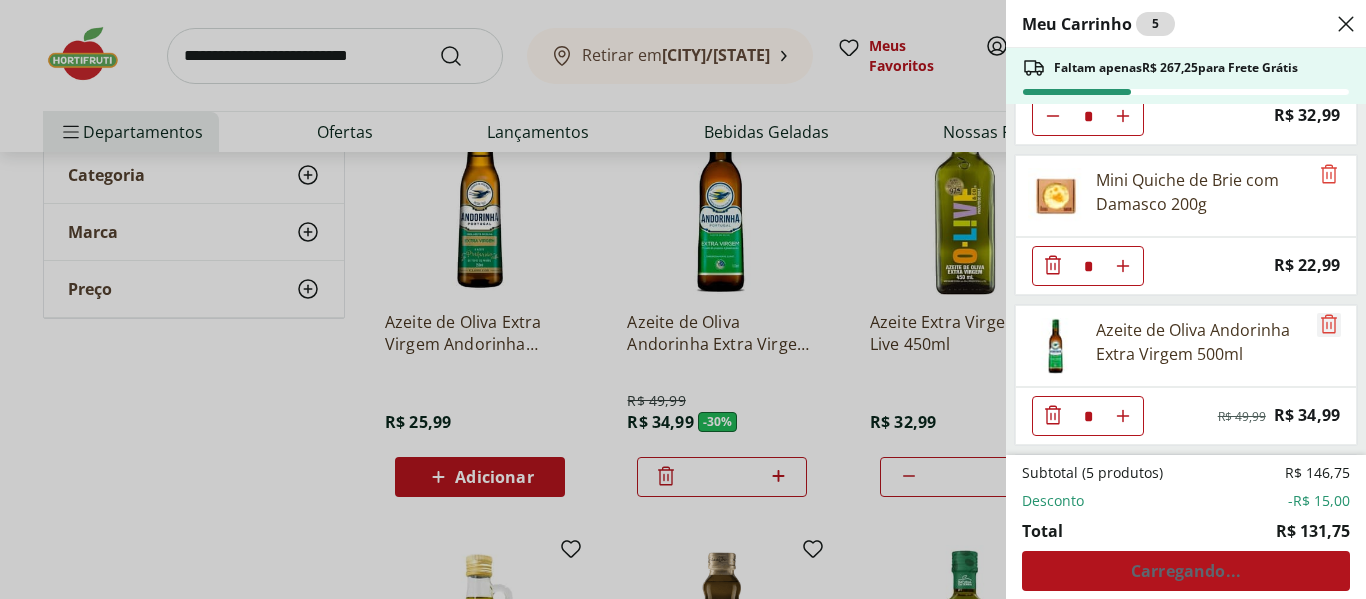 click 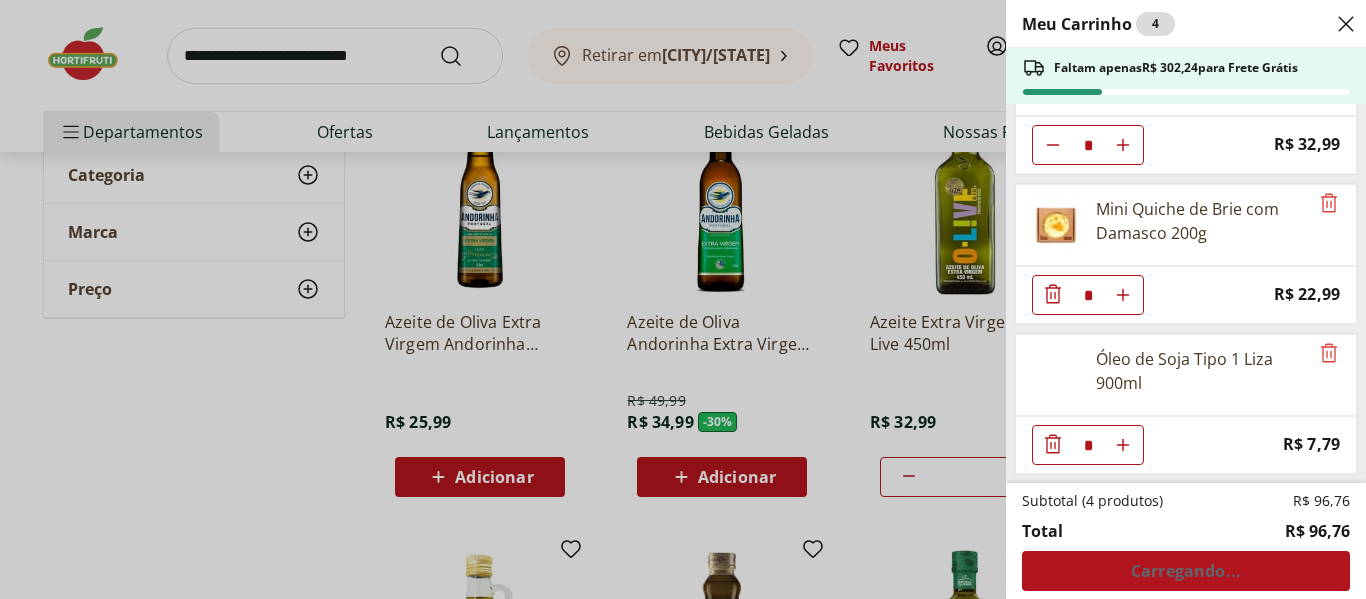 scroll, scrollTop: 79, scrollLeft: 0, axis: vertical 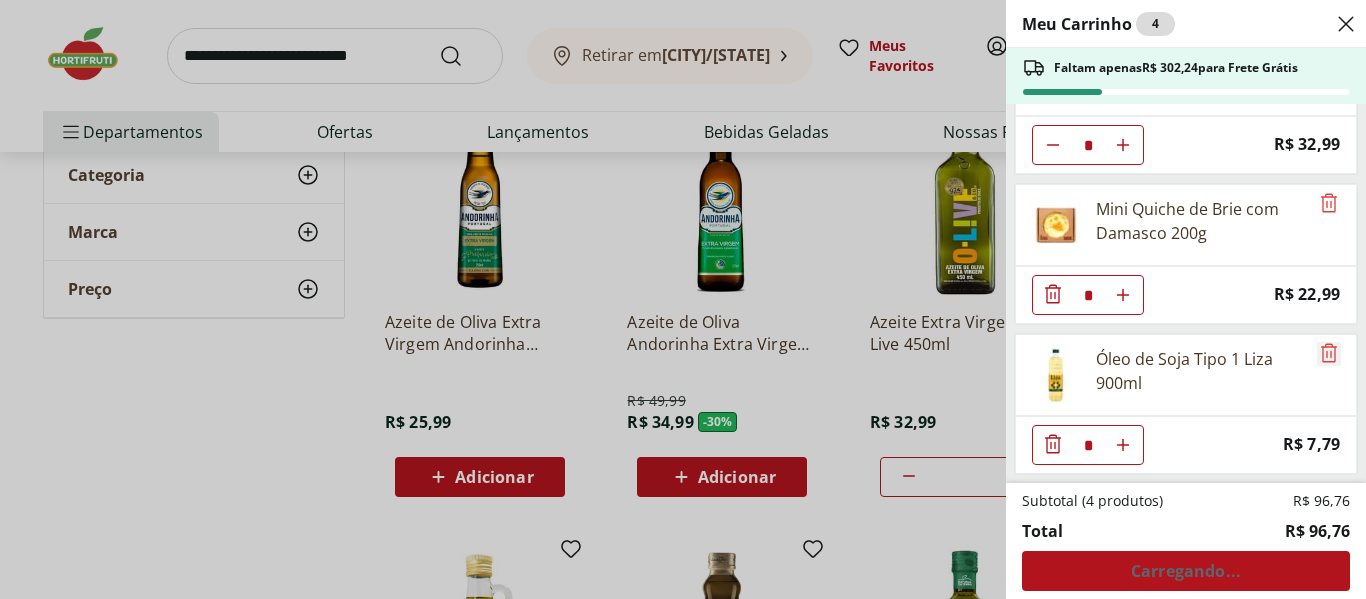click 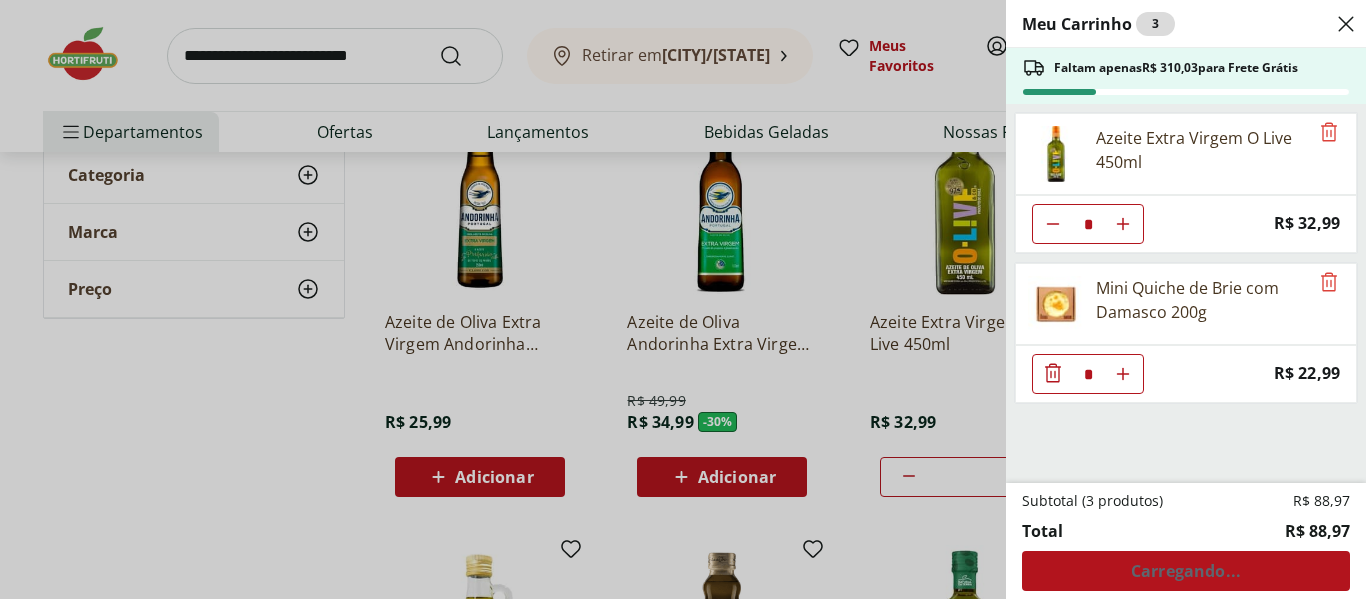 scroll, scrollTop: 0, scrollLeft: 0, axis: both 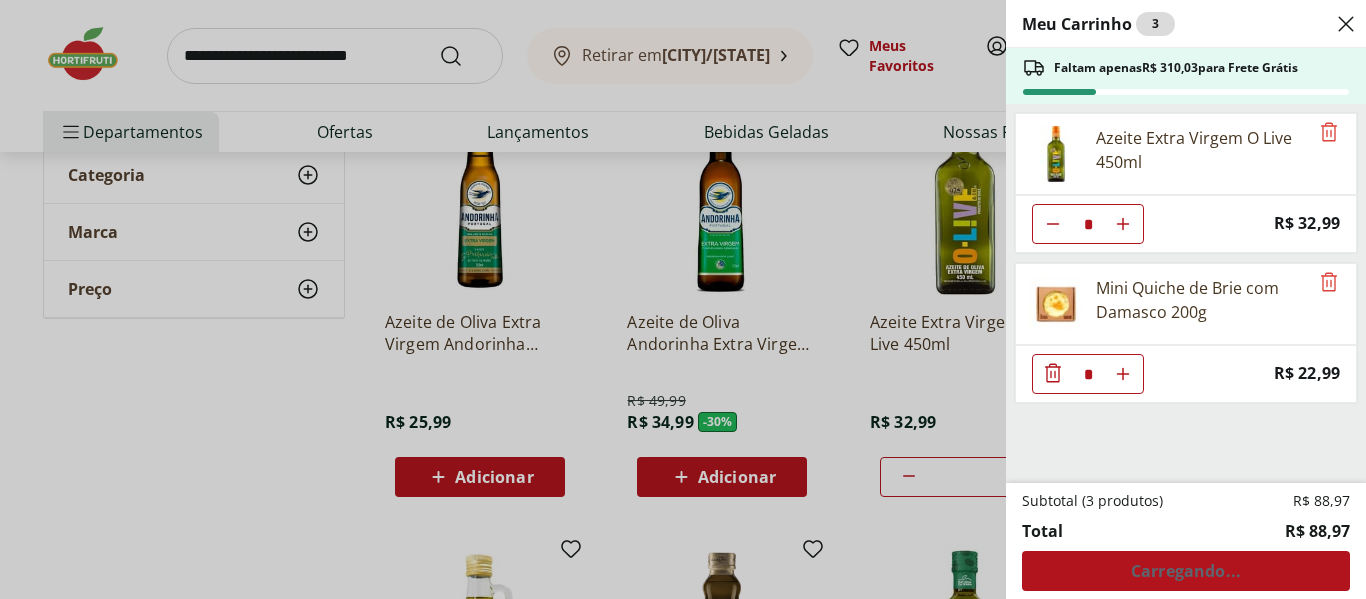 click 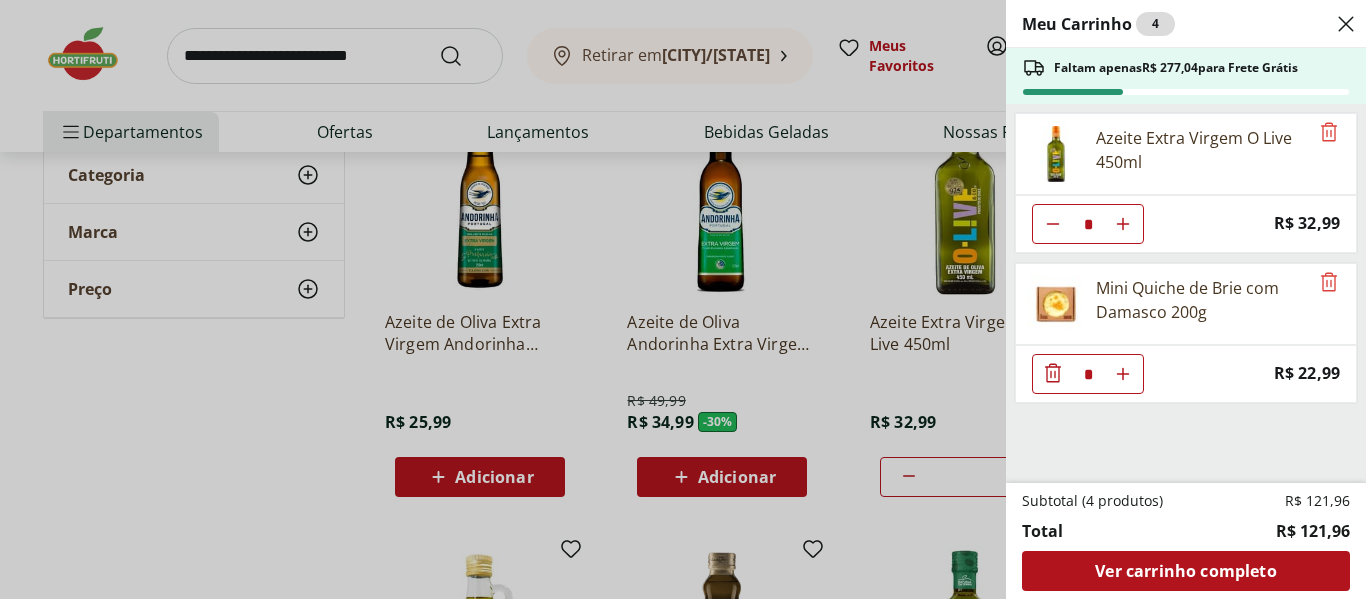 click 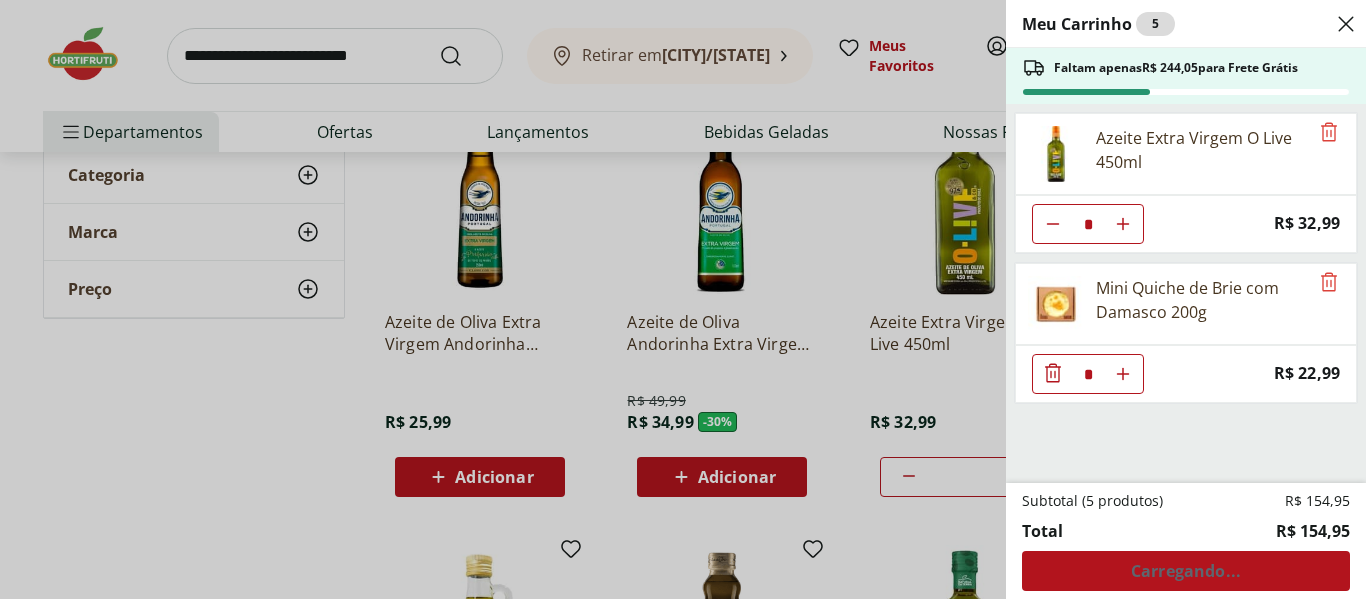 click 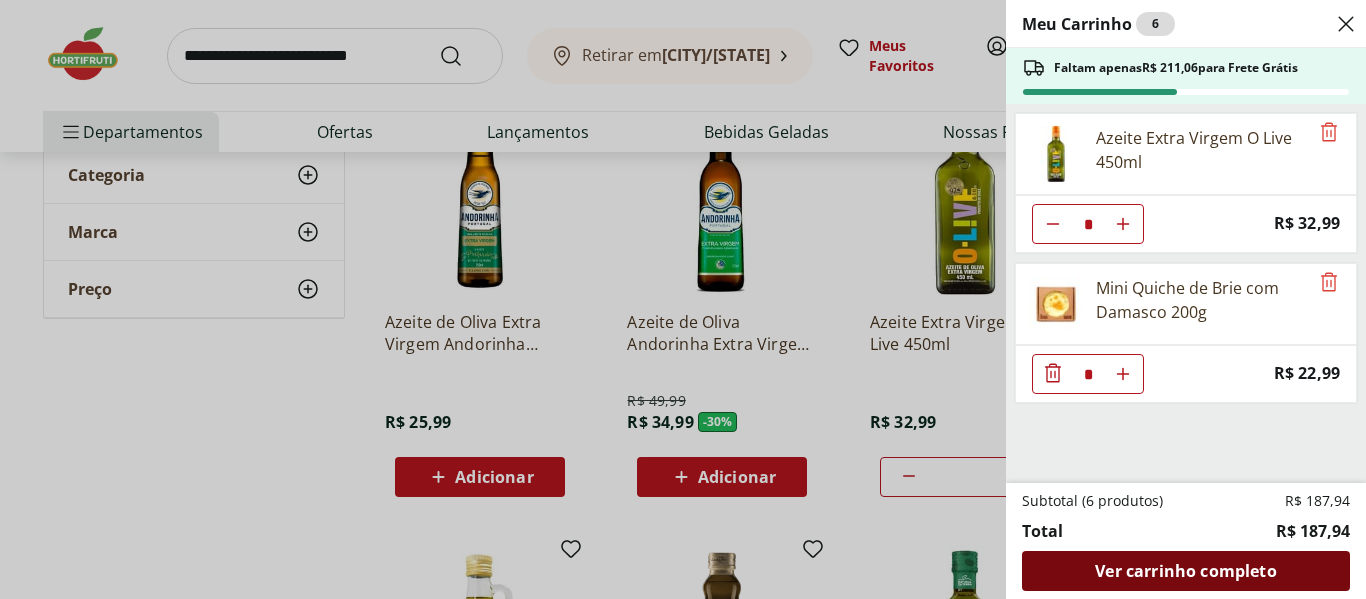 click on "Ver carrinho completo" at bounding box center (1186, 571) 